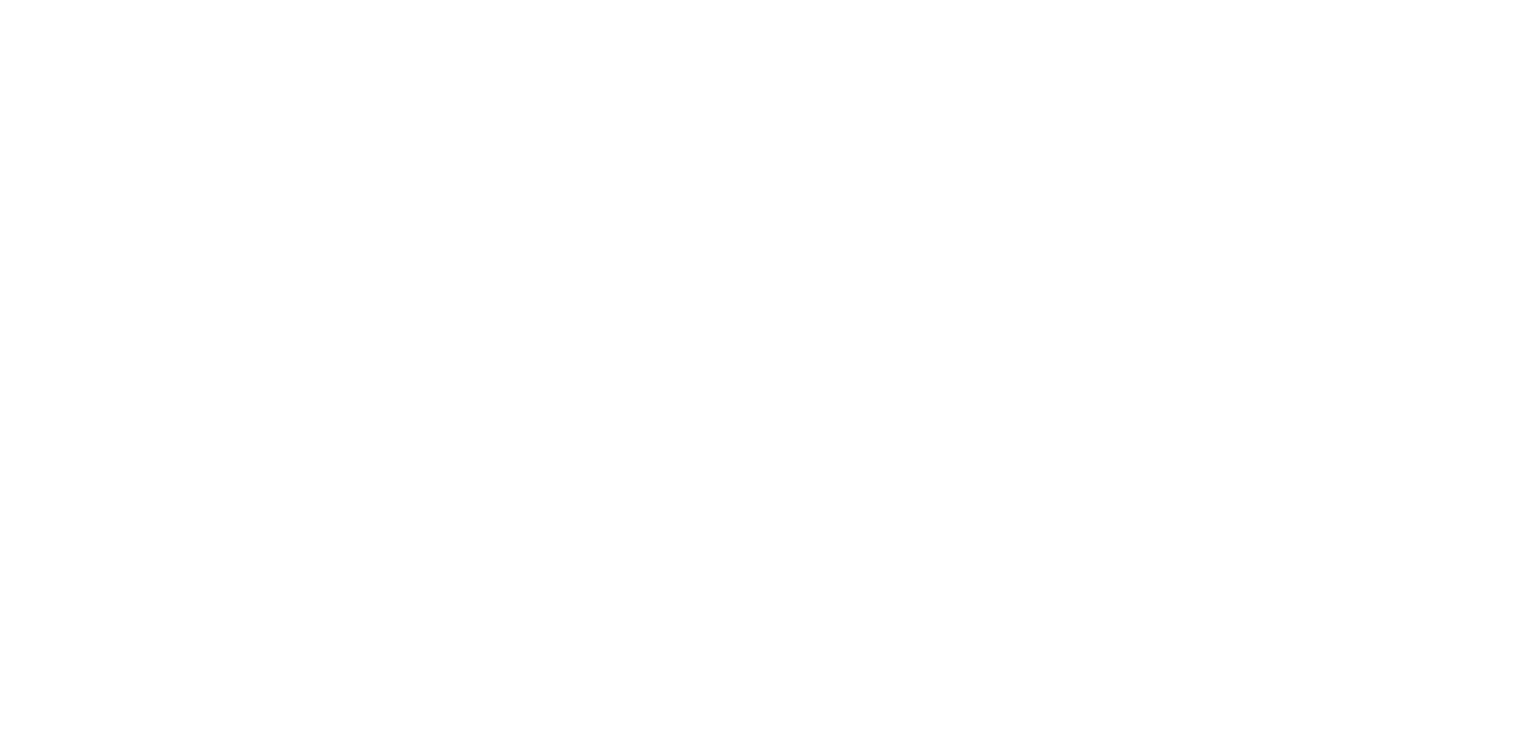 scroll, scrollTop: 0, scrollLeft: 0, axis: both 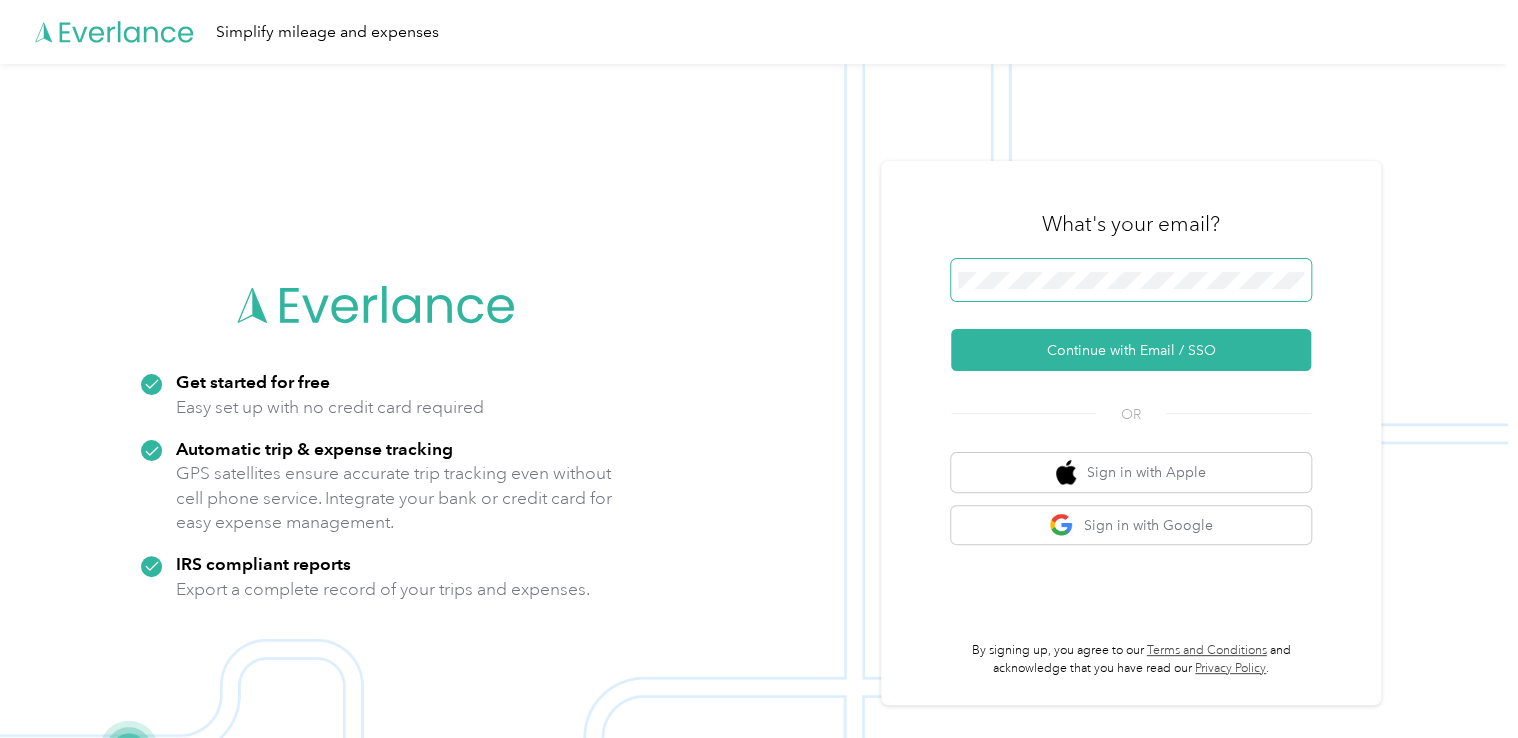 click at bounding box center (1131, 280) 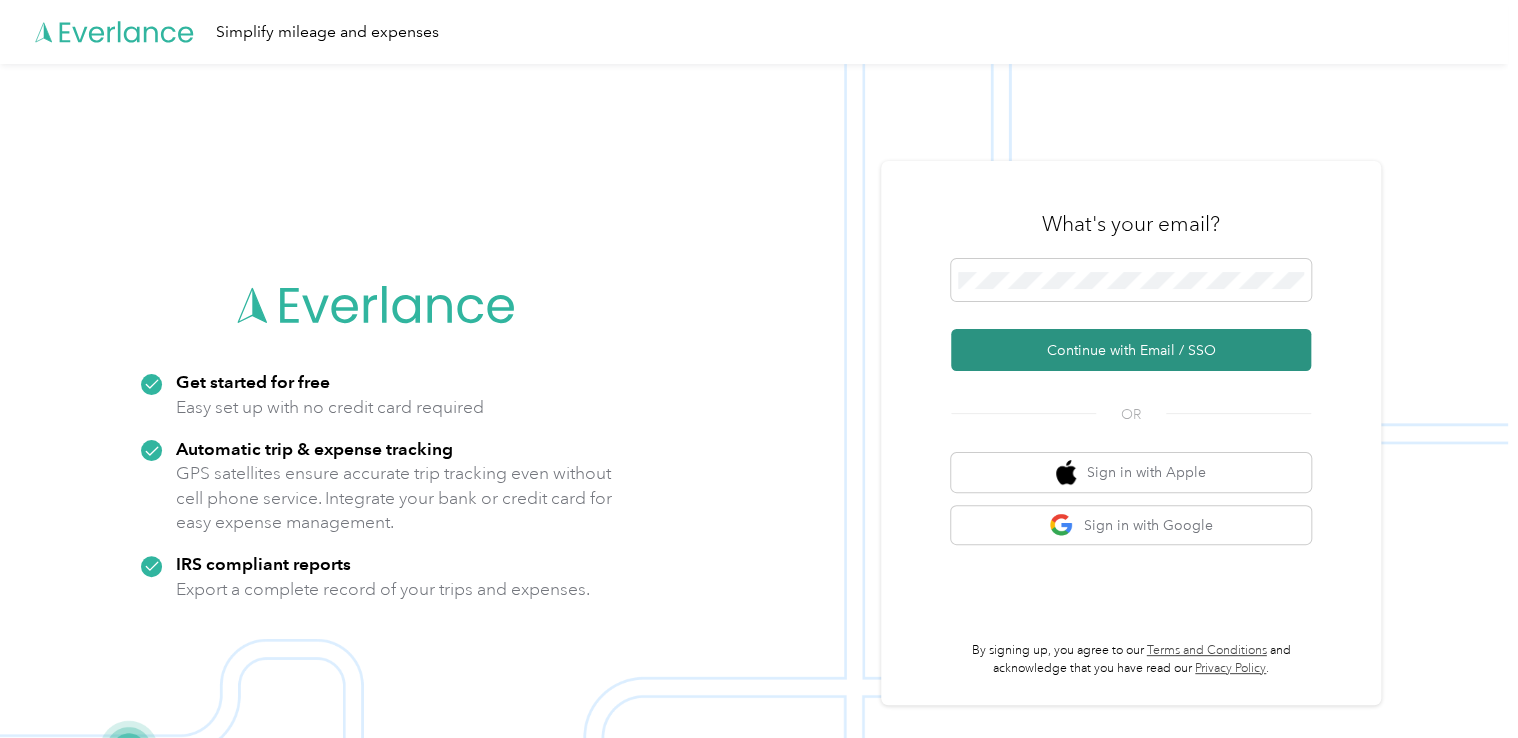 click on "Continue with Email / SSO" at bounding box center (1131, 350) 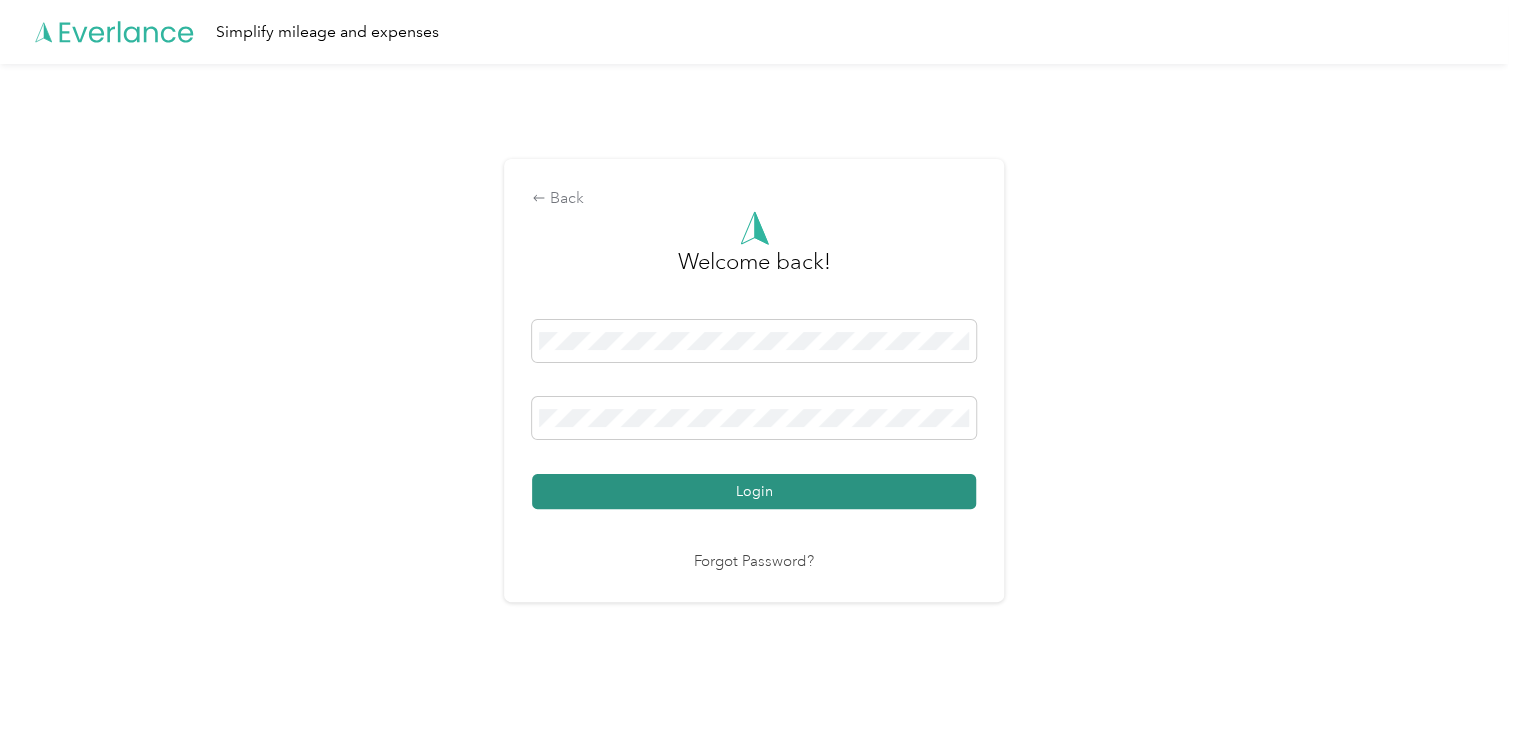 click on "Login" at bounding box center [754, 491] 